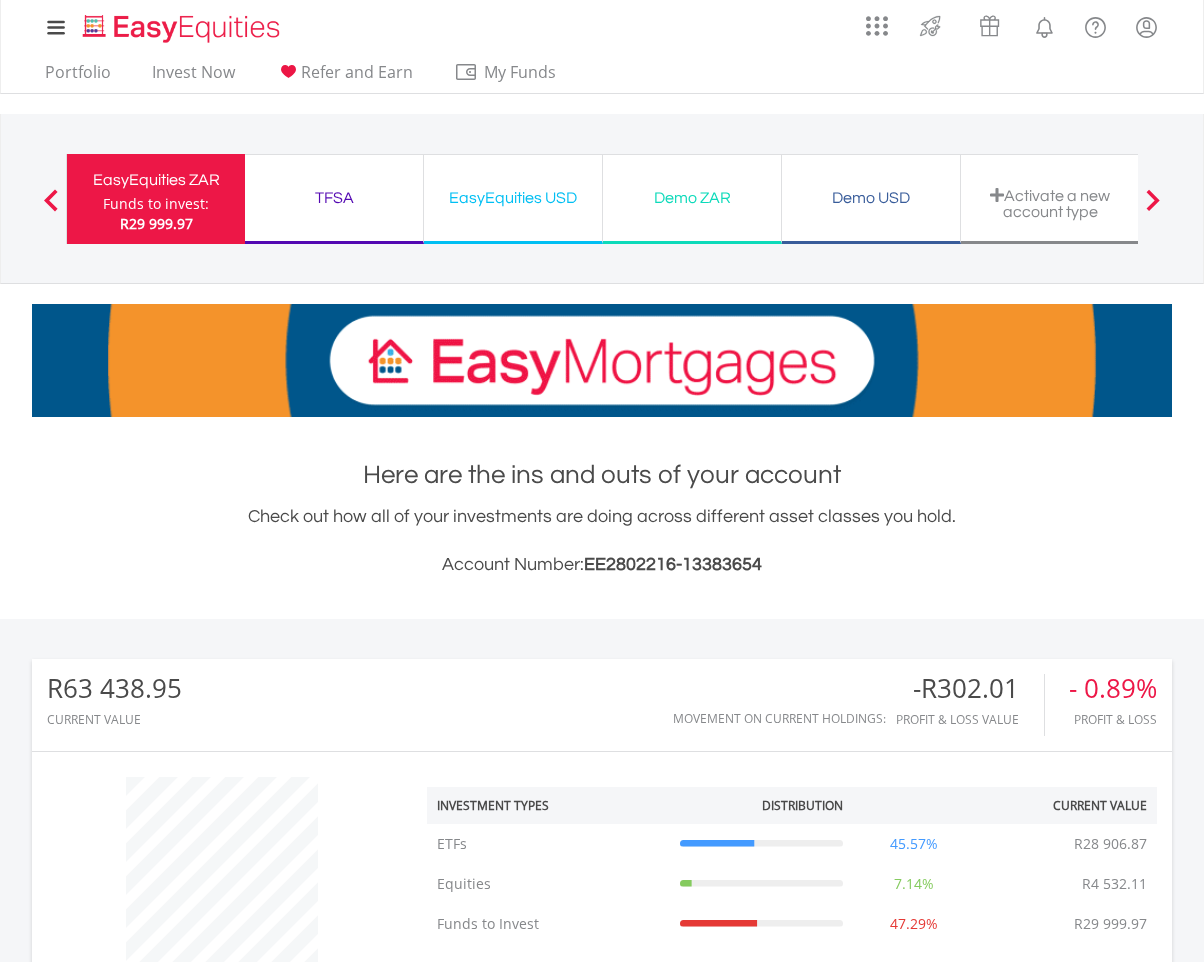 scroll, scrollTop: 1261, scrollLeft: 0, axis: vertical 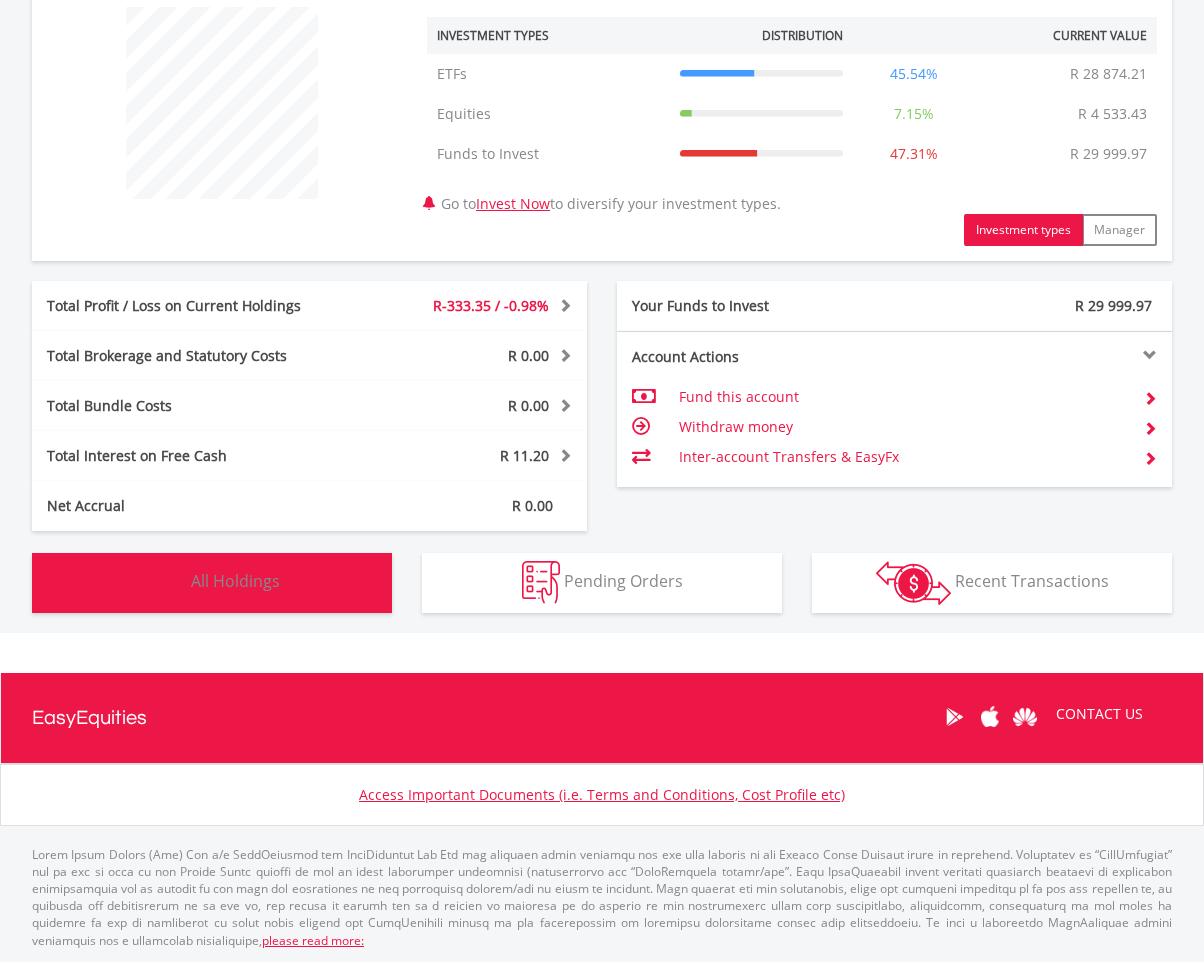 click on "All Holdings" at bounding box center (235, 581) 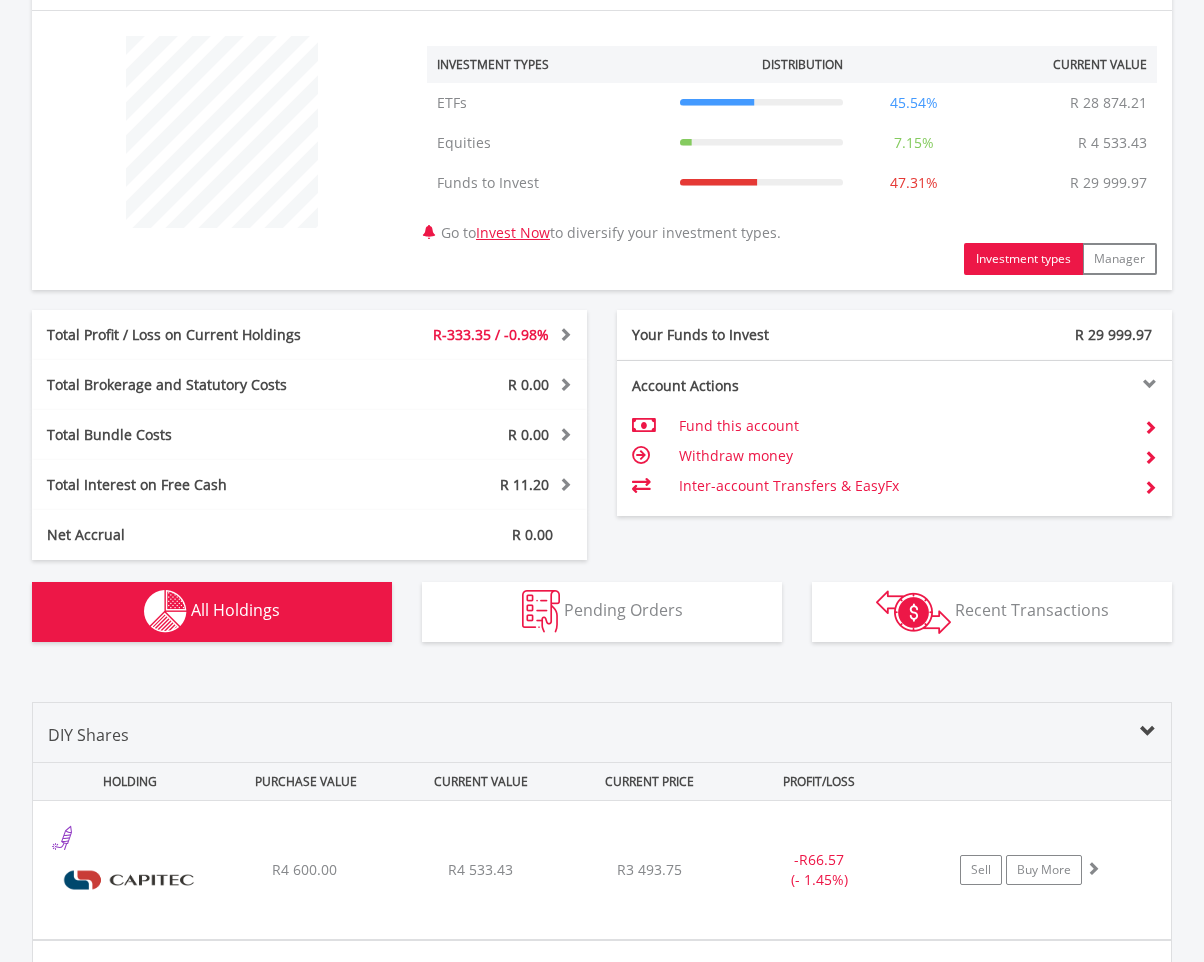 scroll, scrollTop: 736, scrollLeft: 0, axis: vertical 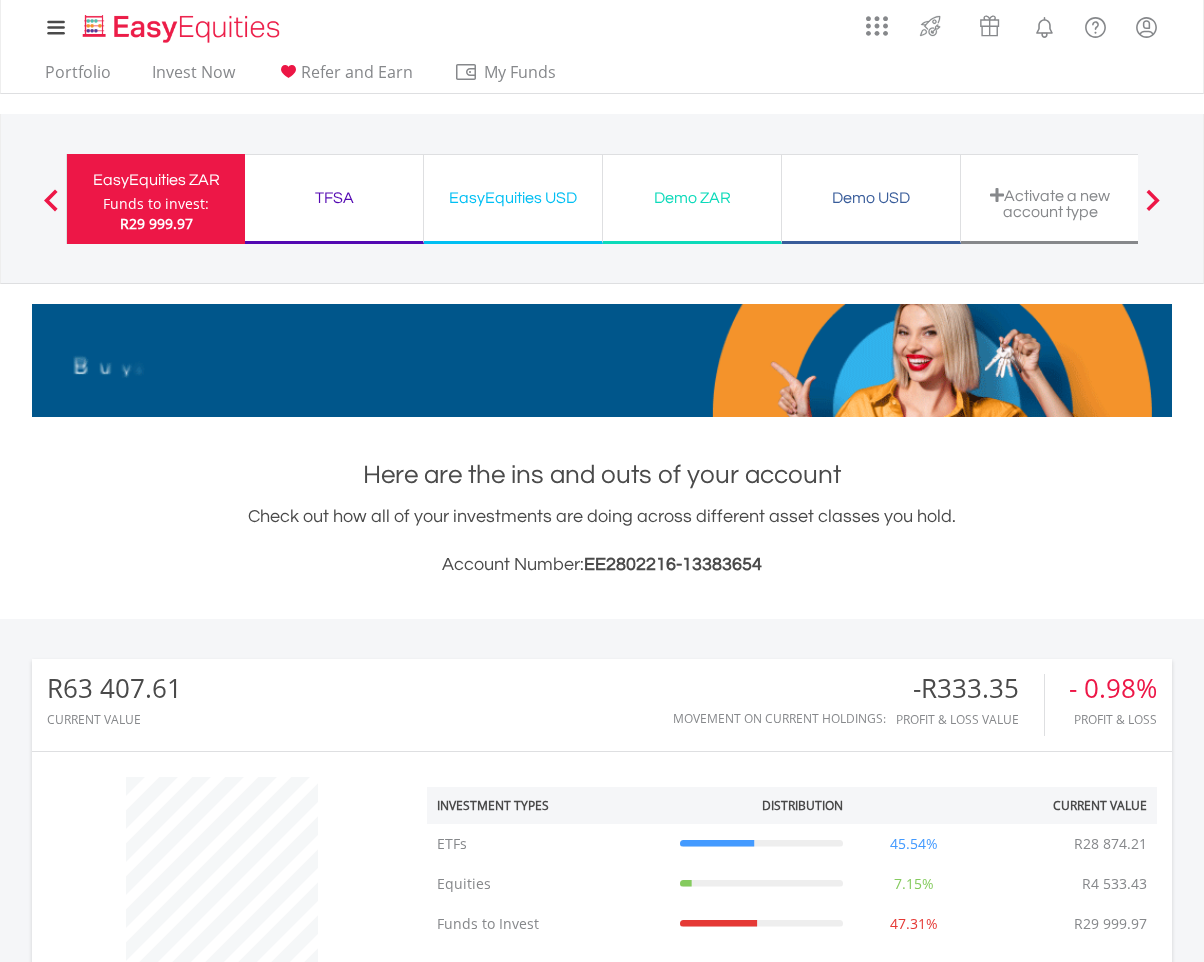 click on "EasyEquities USD" at bounding box center (513, 198) 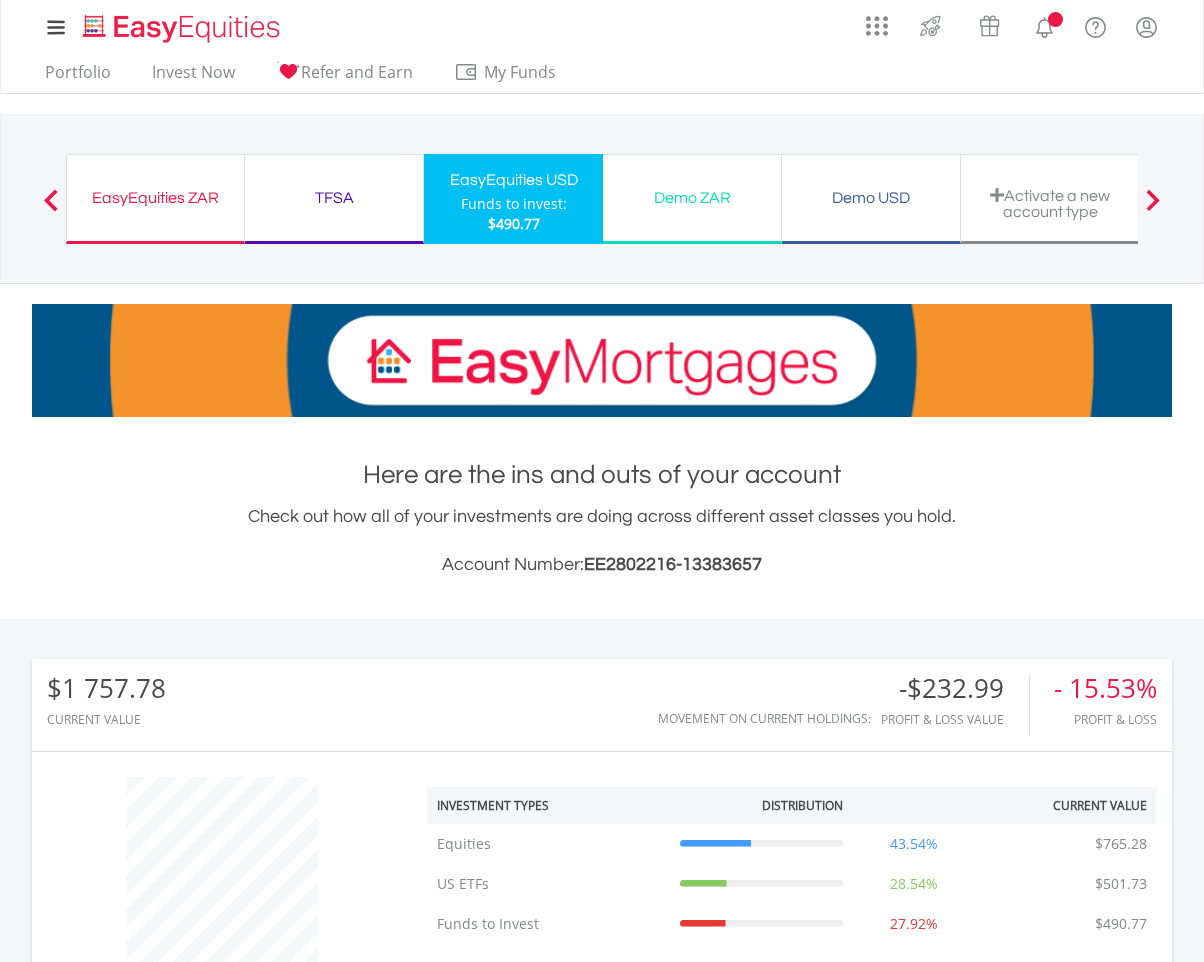 scroll, scrollTop: 278, scrollLeft: 0, axis: vertical 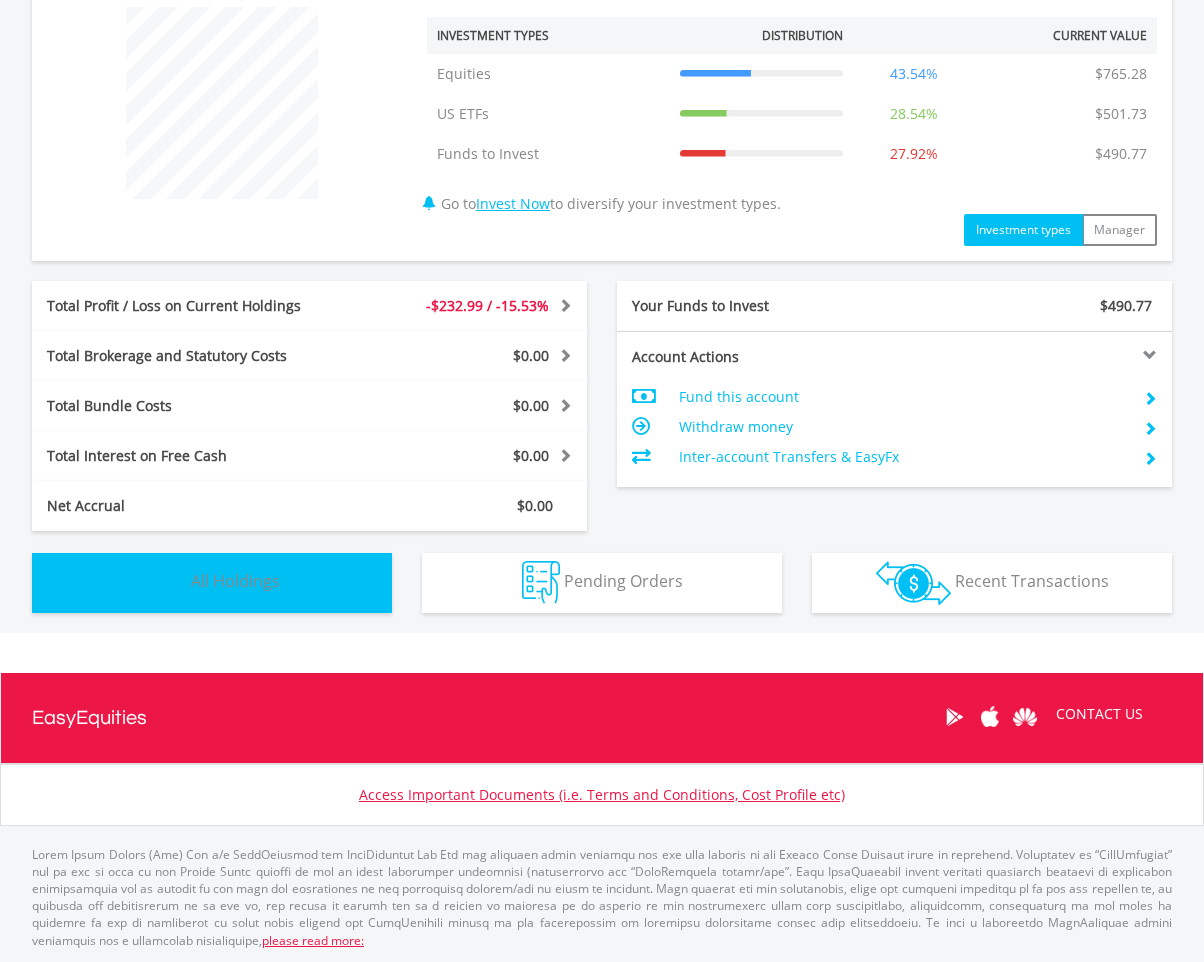 click at bounding box center [165, 582] 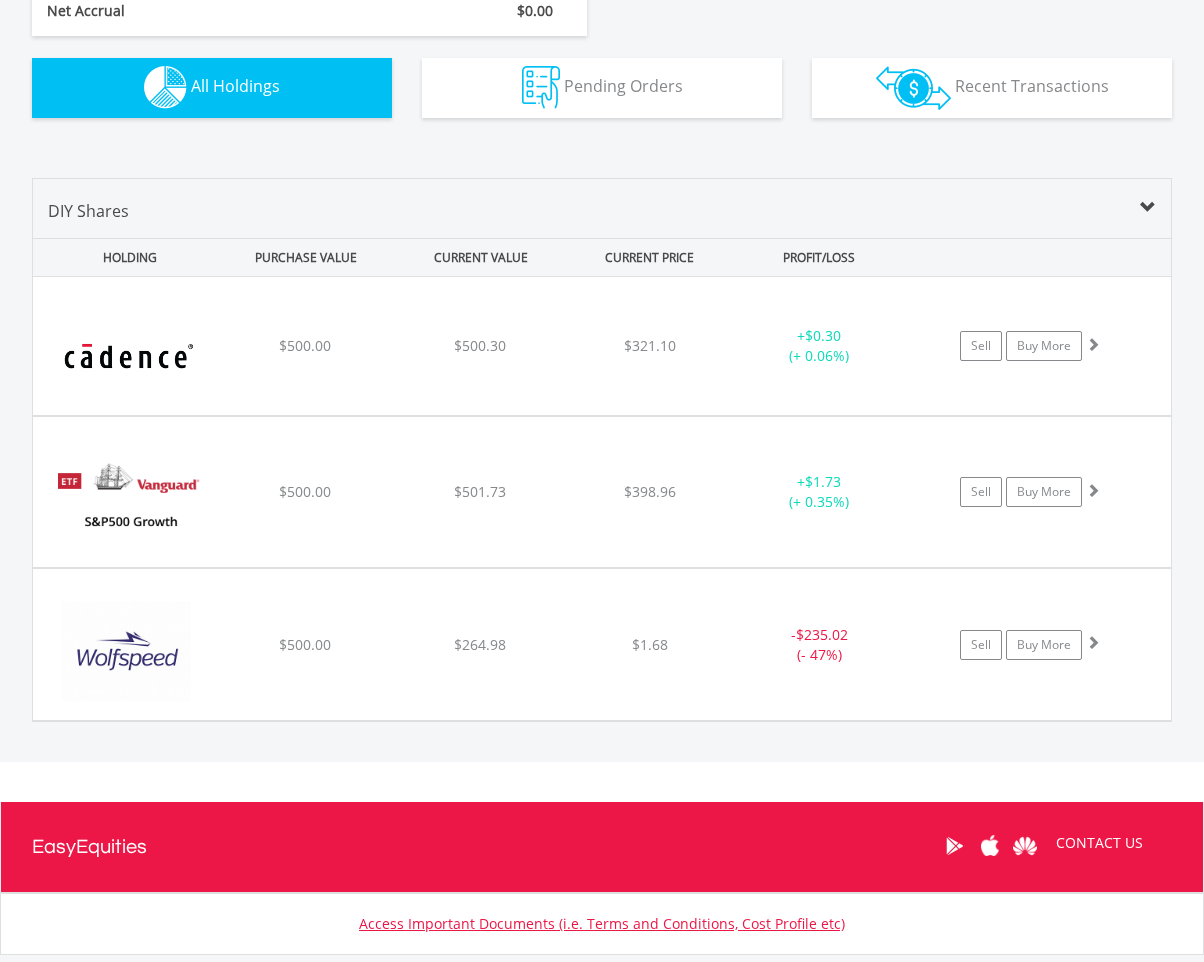 scroll, scrollTop: 1264, scrollLeft: 0, axis: vertical 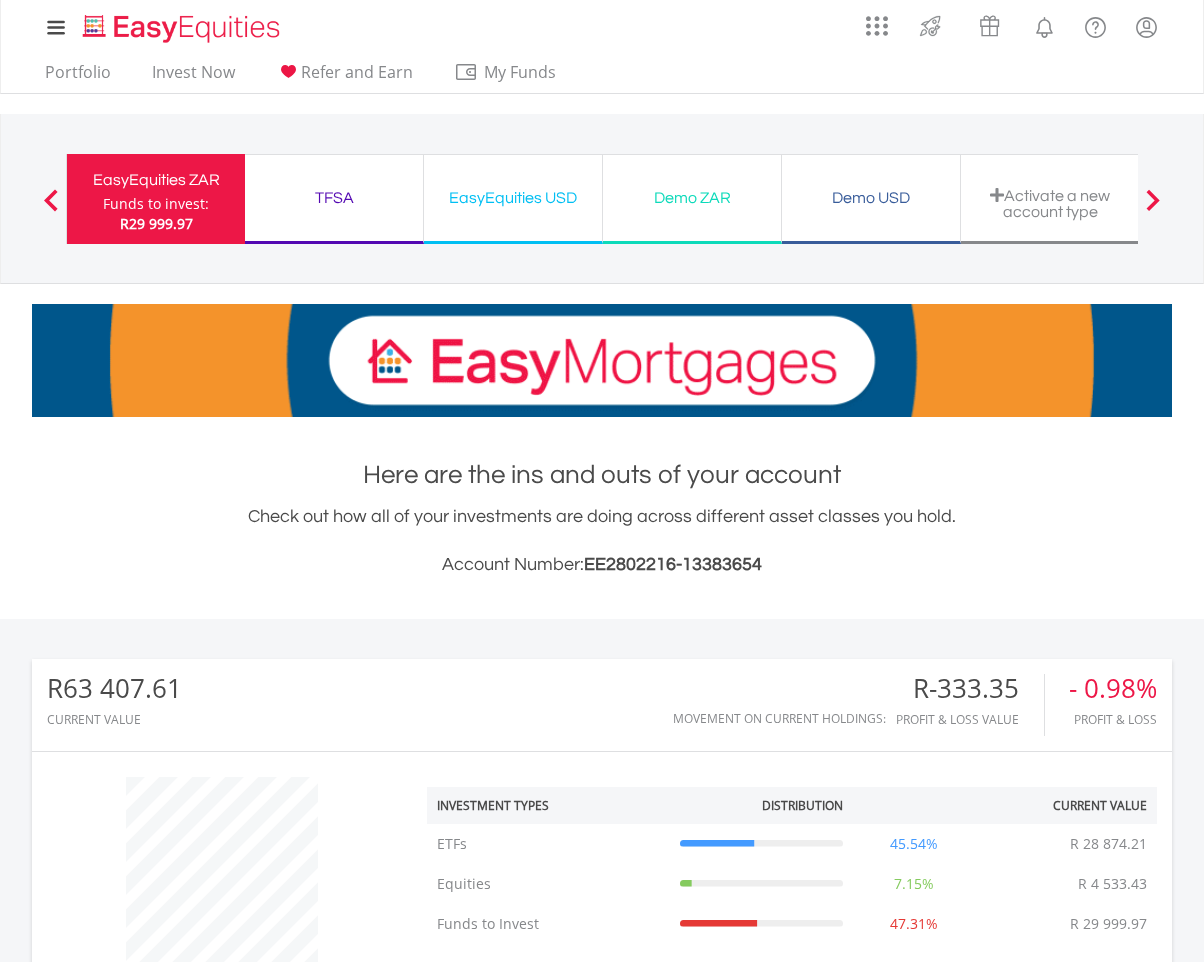 click on "EasyEquities USD" at bounding box center (513, 198) 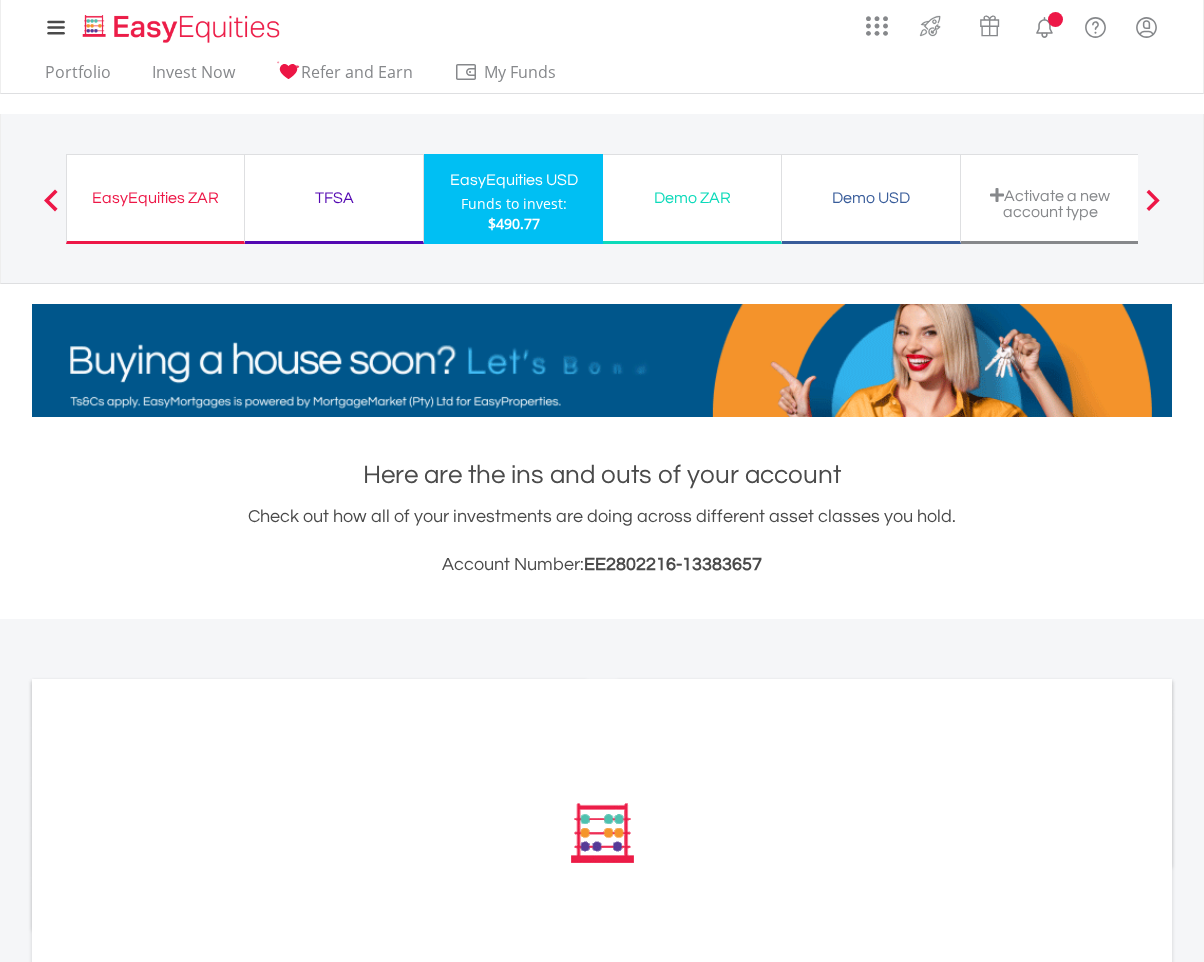 scroll, scrollTop: 0, scrollLeft: 0, axis: both 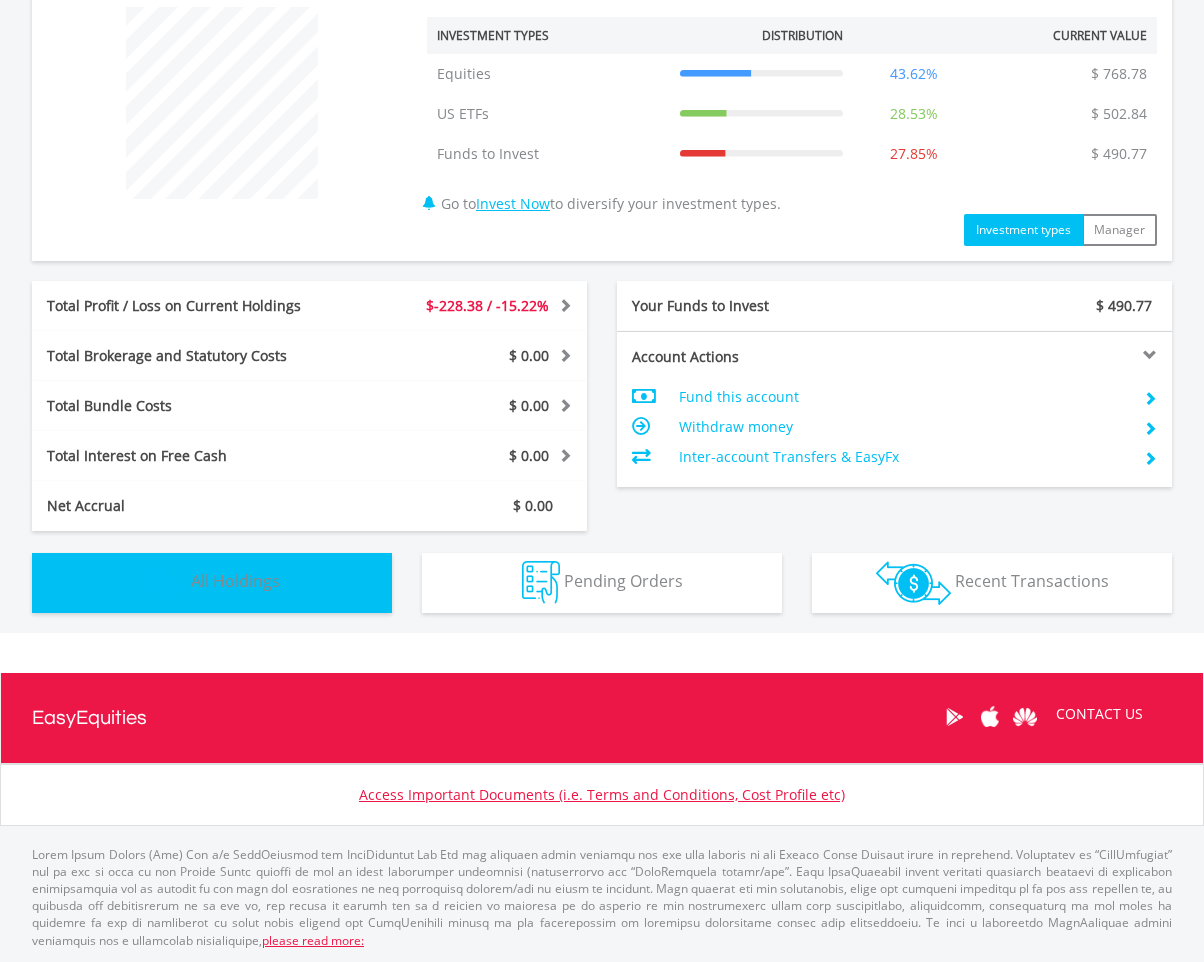 click on "All Holdings" at bounding box center [235, 581] 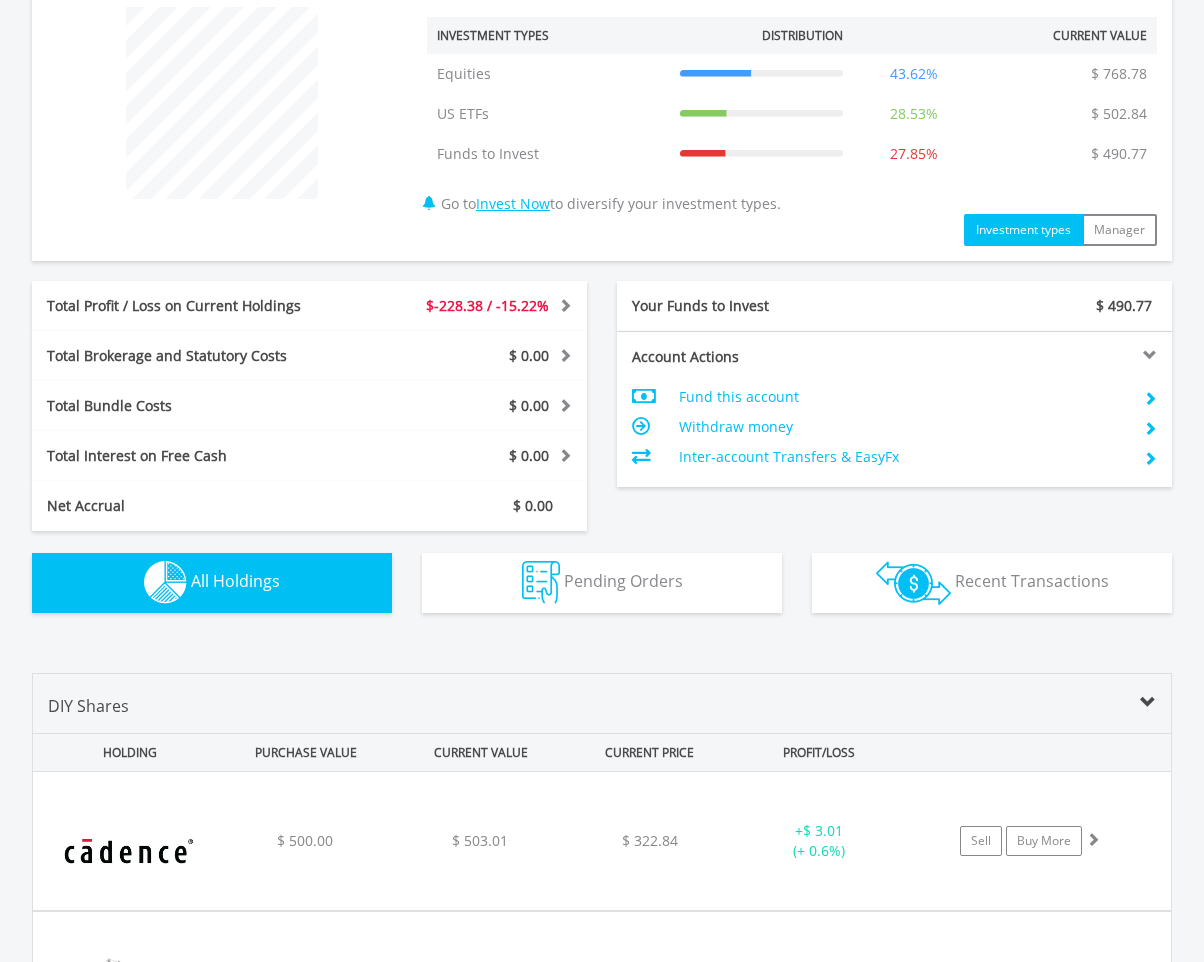 scroll, scrollTop: 1261, scrollLeft: 0, axis: vertical 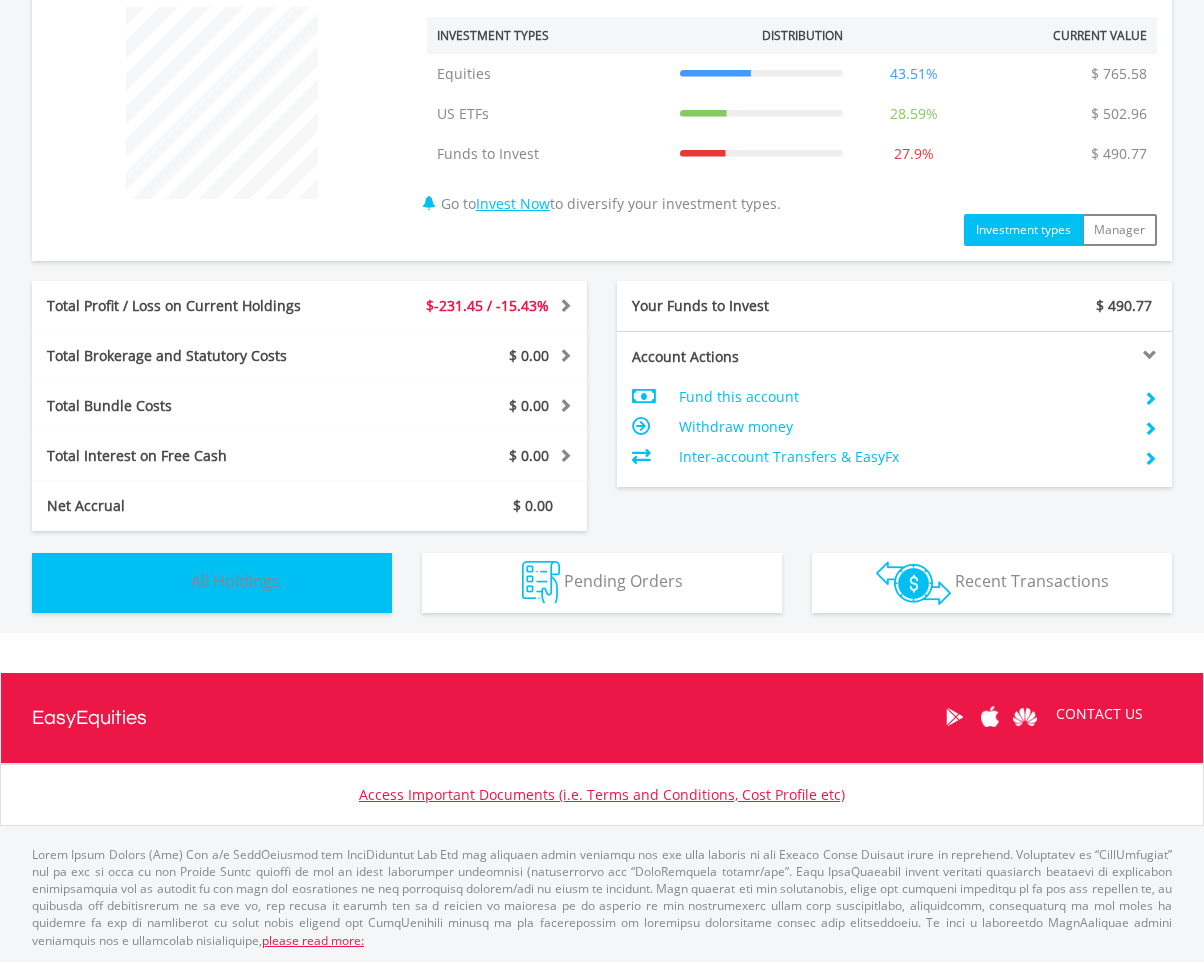 click on "All Holdings" at bounding box center (235, 581) 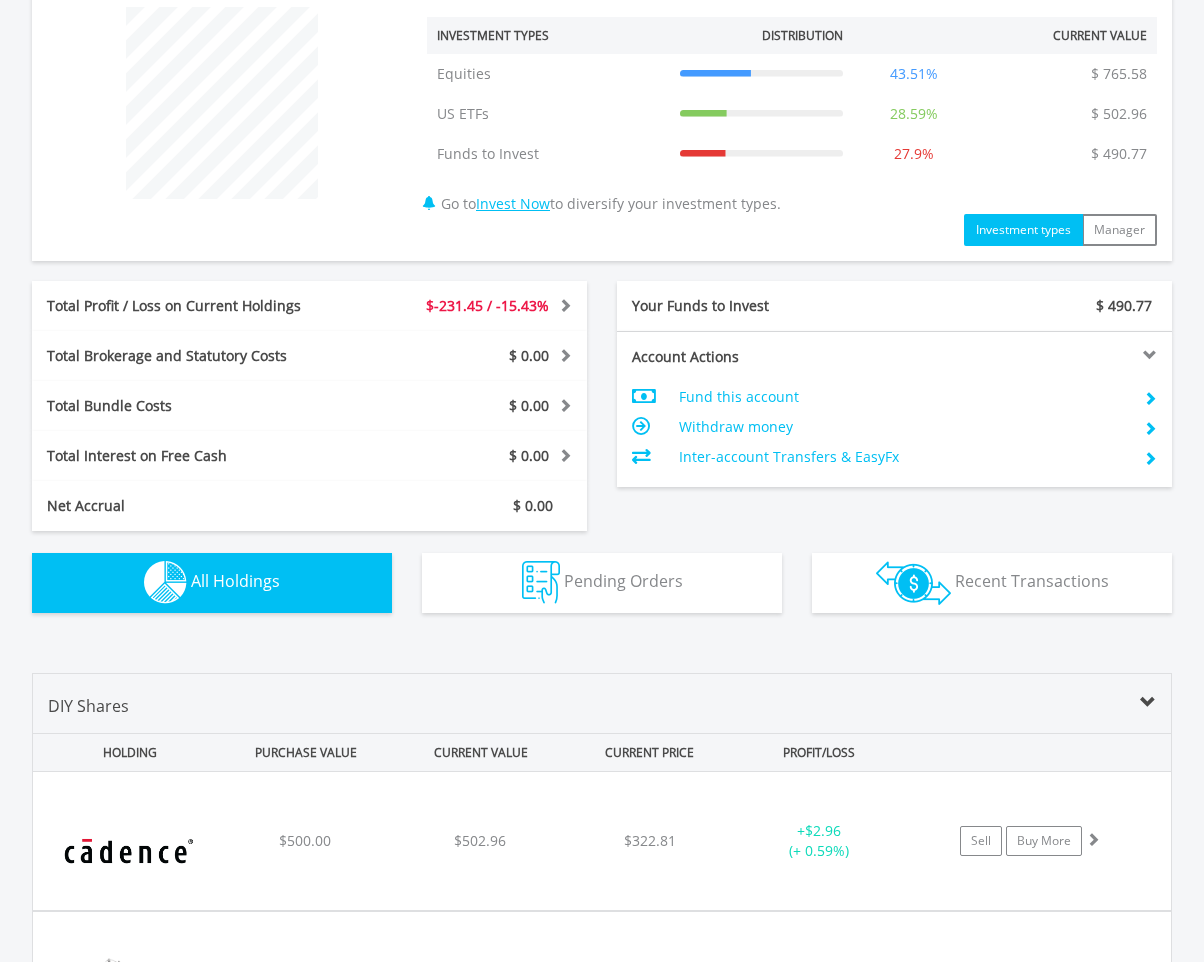 scroll, scrollTop: 1261, scrollLeft: 0, axis: vertical 